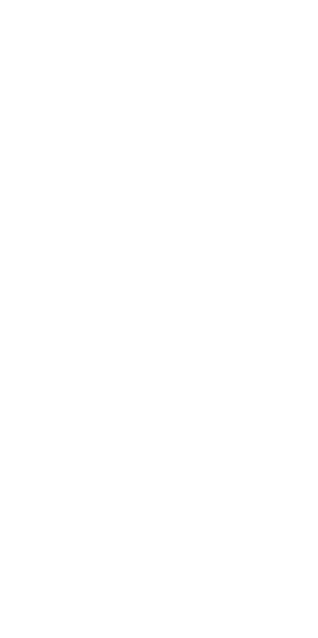 scroll, scrollTop: 0, scrollLeft: 0, axis: both 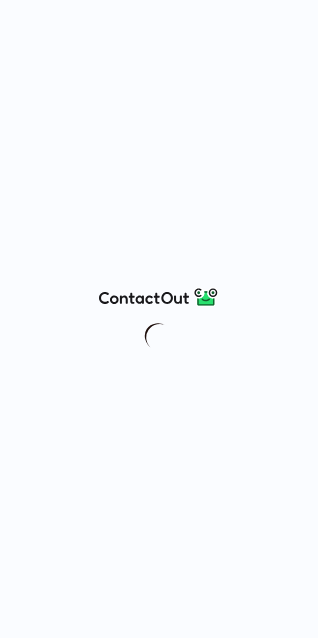click at bounding box center (159, 297) 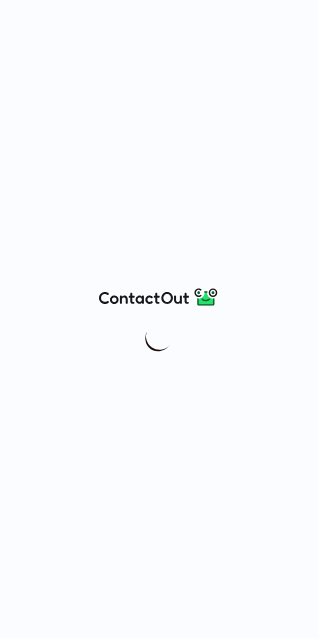 click at bounding box center [159, 319] 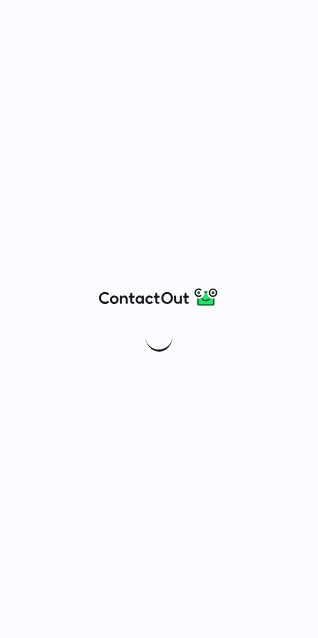 click at bounding box center [159, 297] 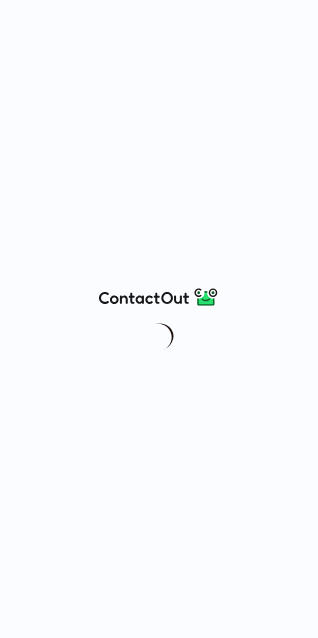 click at bounding box center [159, 319] 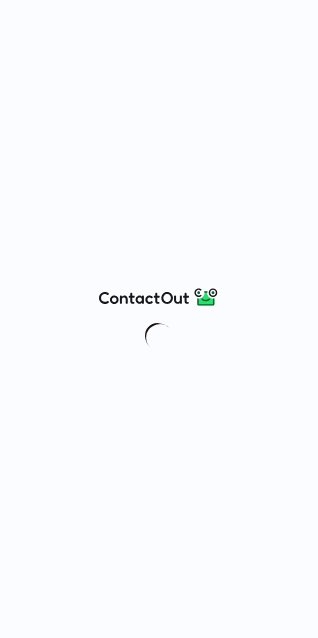 drag, startPoint x: 242, startPoint y: 395, endPoint x: 279, endPoint y: 169, distance: 229.00873 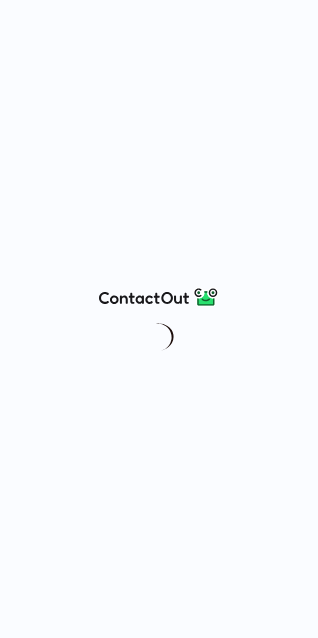 click at bounding box center (159, 319) 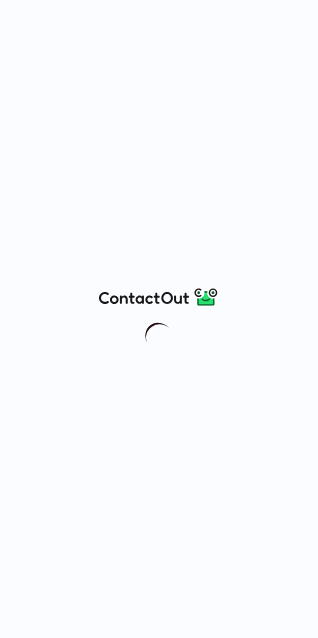 click at bounding box center (159, 319) 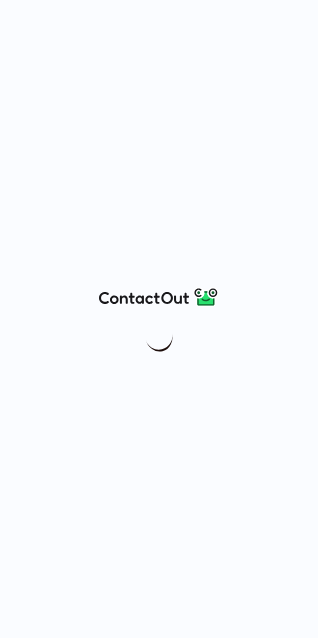 click at bounding box center (159, 297) 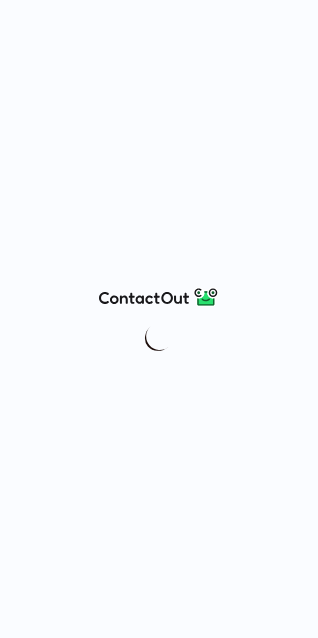 drag, startPoint x: 153, startPoint y: 287, endPoint x: 231, endPoint y: 209, distance: 110.308655 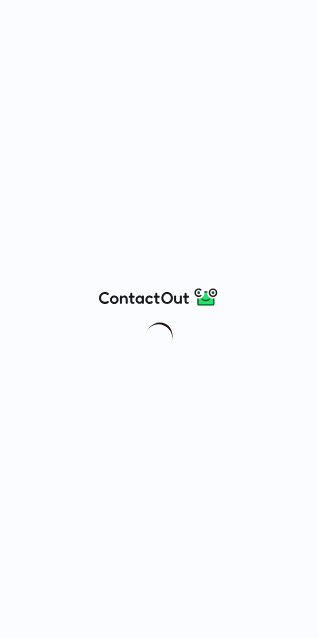 click at bounding box center [159, 319] 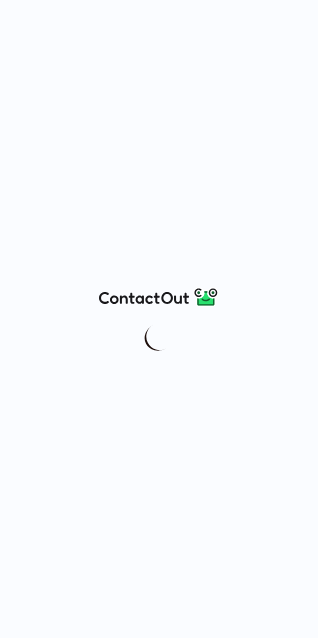 click at bounding box center (159, 319) 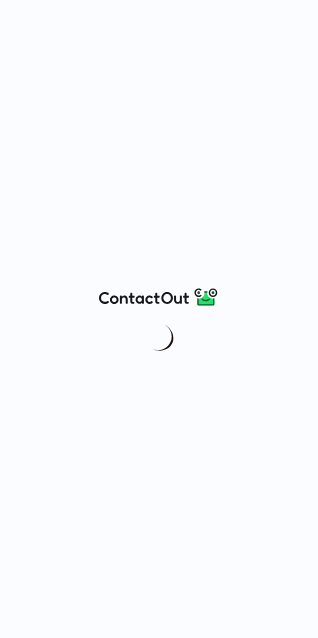 click at bounding box center (159, 297) 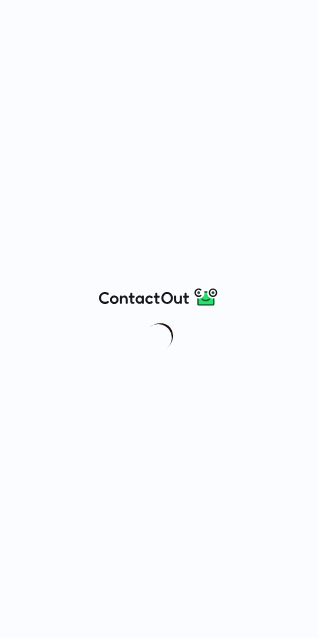 drag, startPoint x: 142, startPoint y: 294, endPoint x: 206, endPoint y: 311, distance: 66.21933 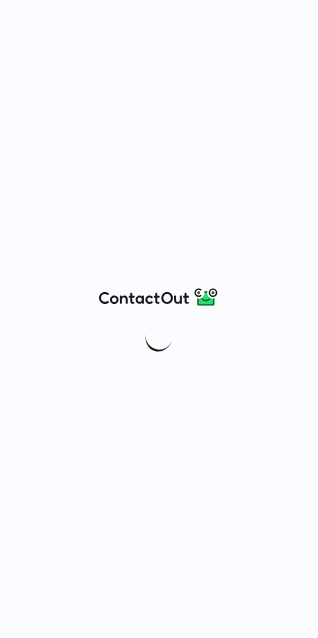 click at bounding box center (159, 319) 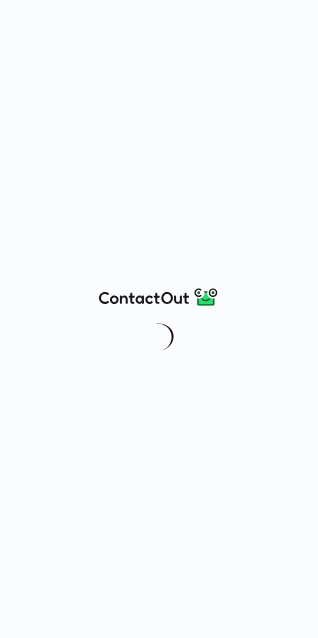 click at bounding box center [159, 319] 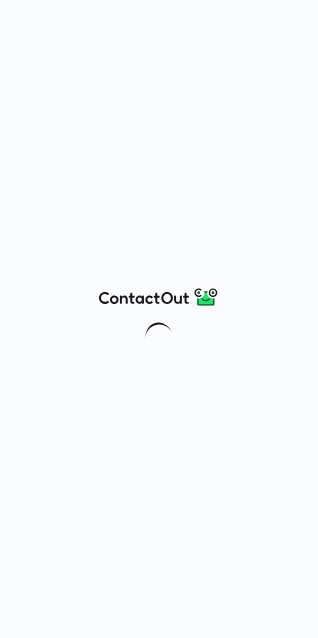click at bounding box center [159, 319] 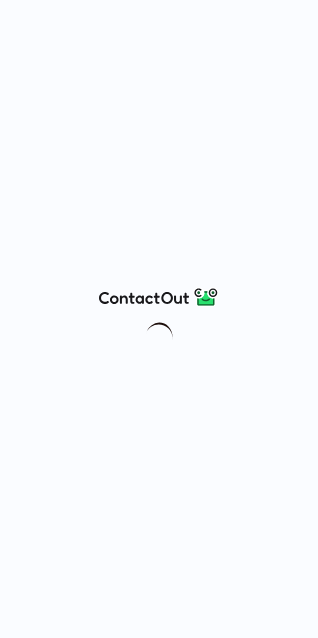 click at bounding box center (159, 319) 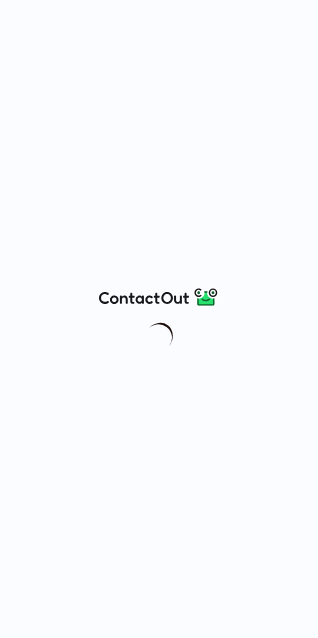 click at bounding box center (159, 319) 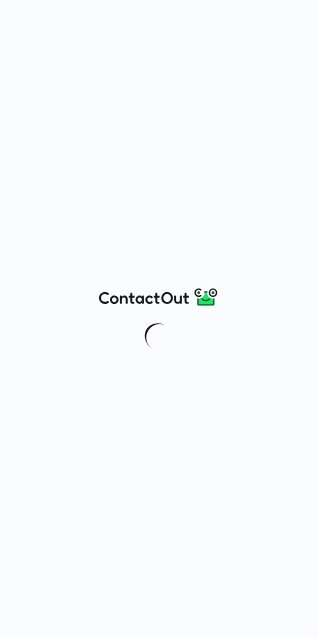 drag, startPoint x: 220, startPoint y: 20, endPoint x: 262, endPoint y: 85, distance: 77.388626 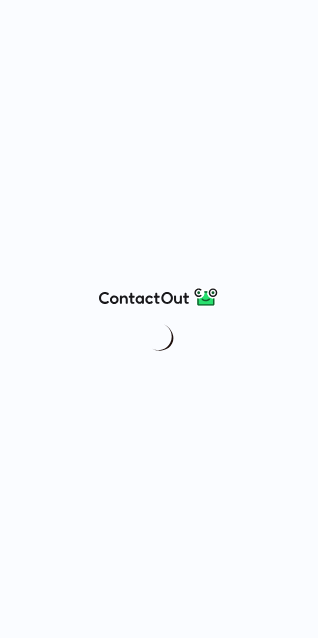 click at bounding box center [159, 319] 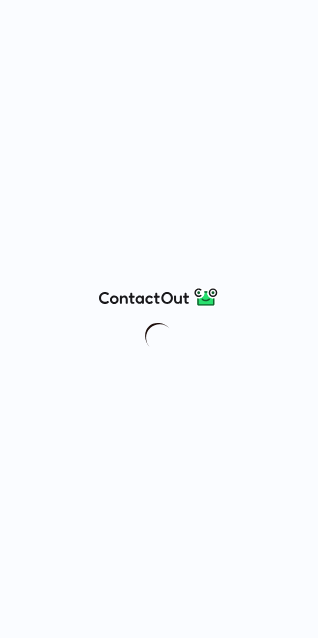 click at bounding box center [159, 319] 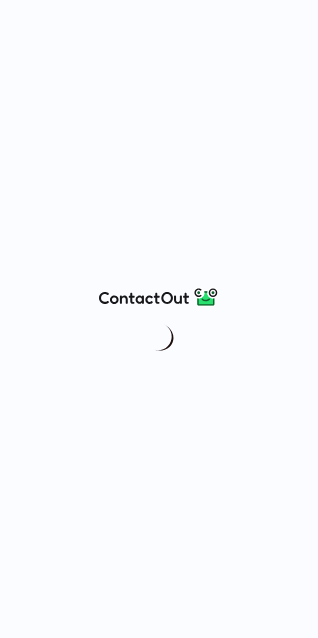 drag, startPoint x: 306, startPoint y: 247, endPoint x: 320, endPoint y: 246, distance: 14.035668 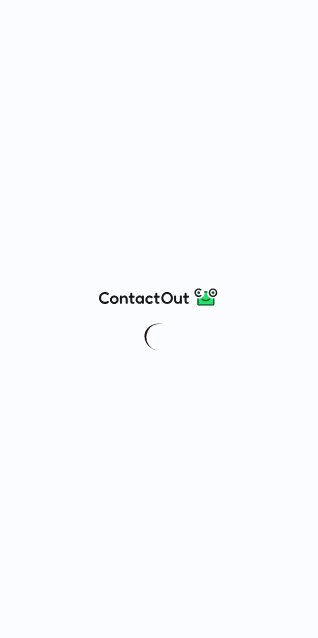 click at bounding box center [159, 319] 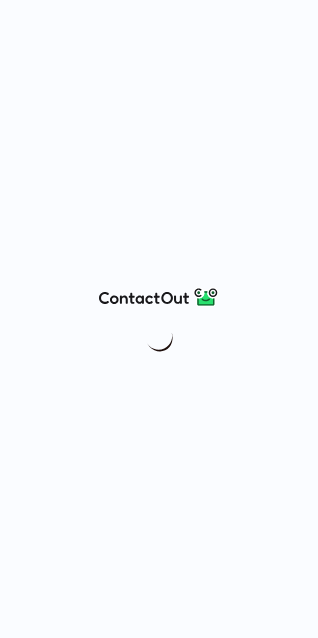 click at bounding box center [159, 319] 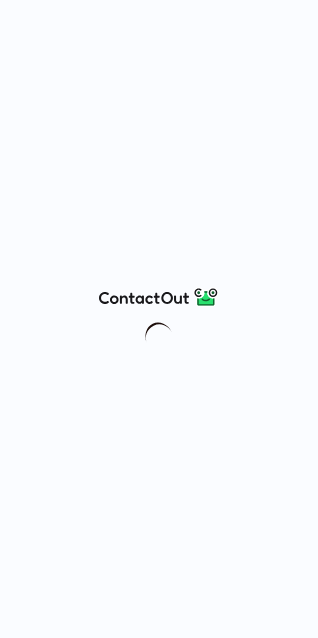drag, startPoint x: 311, startPoint y: 245, endPoint x: 187, endPoint y: 237, distance: 124.2578 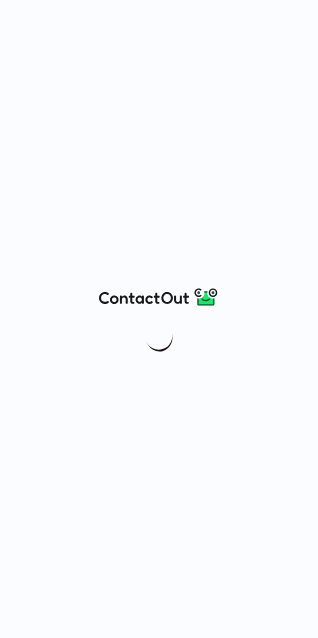 click at bounding box center [159, 319] 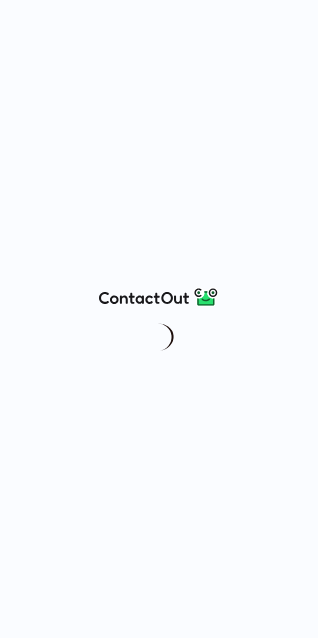 drag, startPoint x: 279, startPoint y: 50, endPoint x: 307, endPoint y: 359, distance: 310.26602 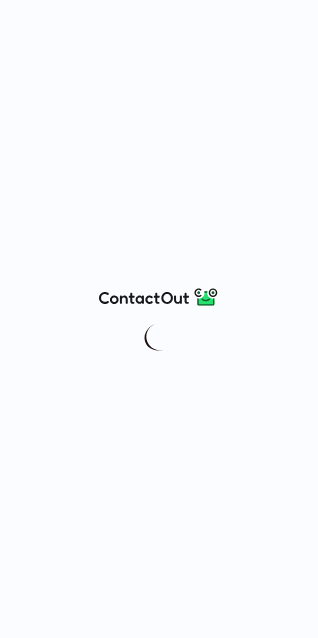 click at bounding box center [159, 319] 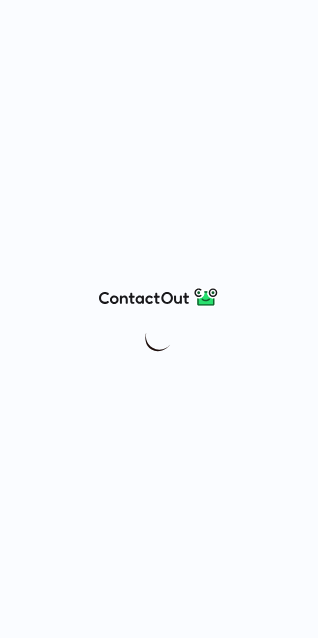 click at bounding box center (159, 319) 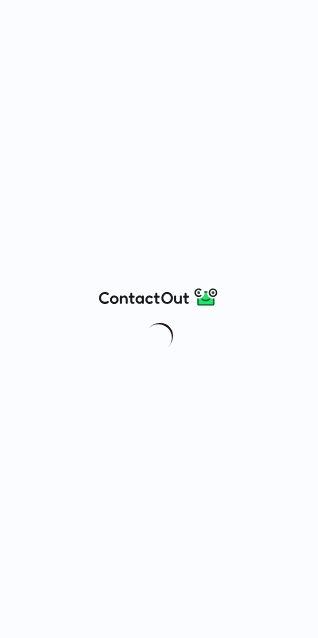 drag, startPoint x: 101, startPoint y: 499, endPoint x: 113, endPoint y: 327, distance: 172.41809 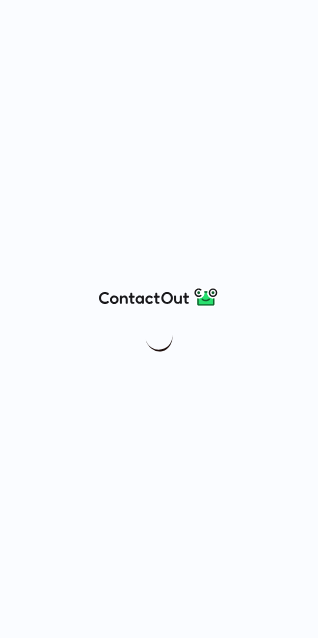 click at bounding box center (159, 319) 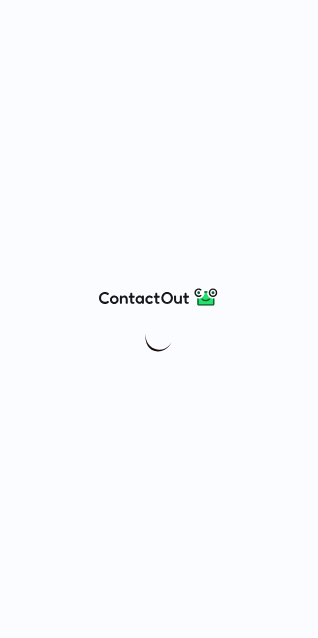click at bounding box center (159, 319) 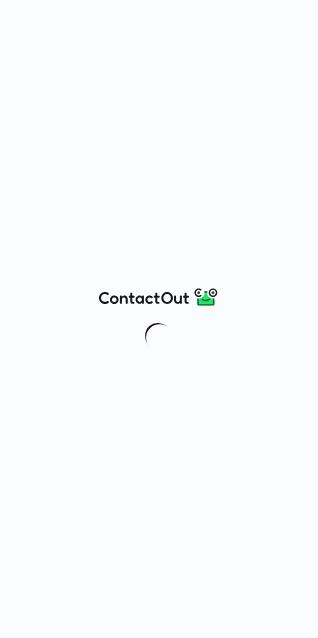 drag, startPoint x: 196, startPoint y: 168, endPoint x: 142, endPoint y: -22, distance: 197.52469 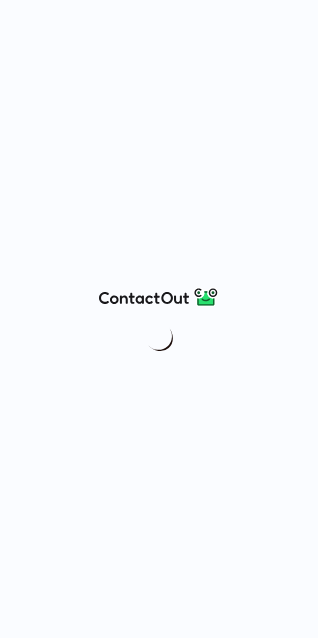 click at bounding box center [159, 319] 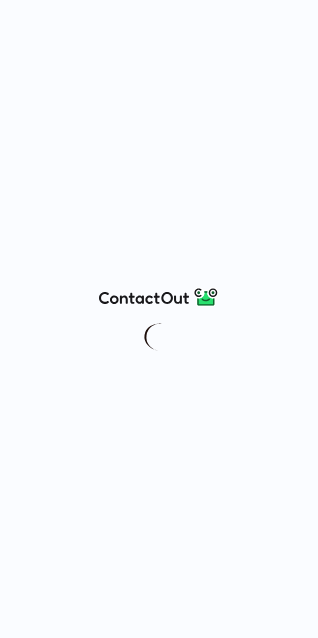 drag, startPoint x: 146, startPoint y: 3, endPoint x: 137, endPoint y: -34, distance: 38.078865 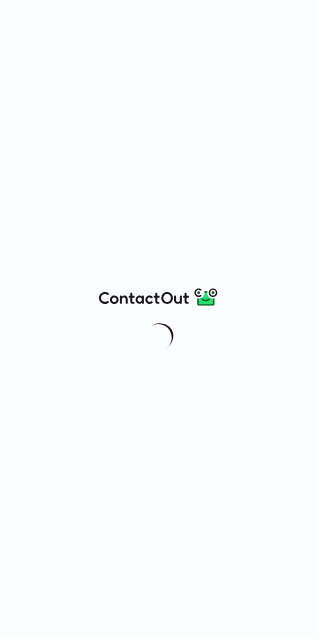 click at bounding box center [159, 319] 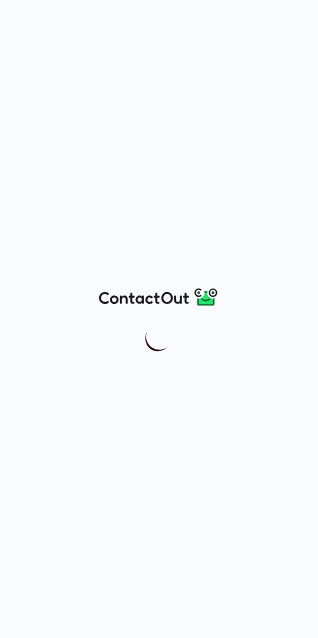 drag, startPoint x: 192, startPoint y: 69, endPoint x: 178, endPoint y: -18, distance: 88.11924 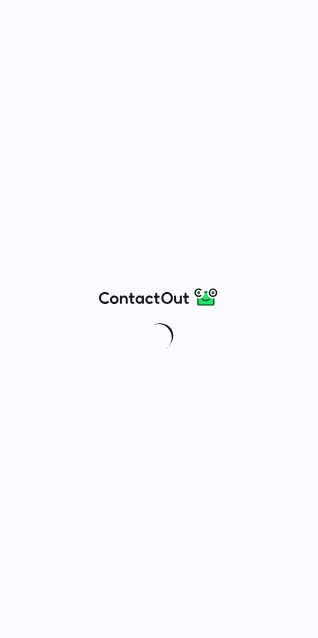click at bounding box center (159, 319) 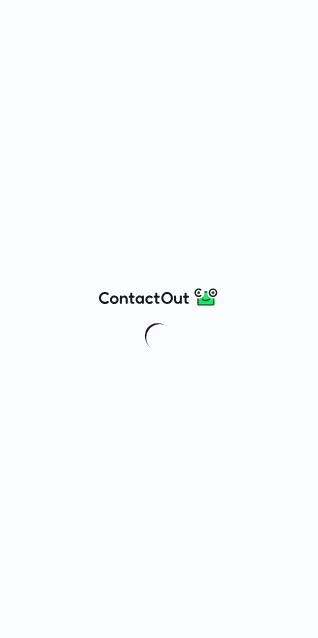 click at bounding box center [159, 319] 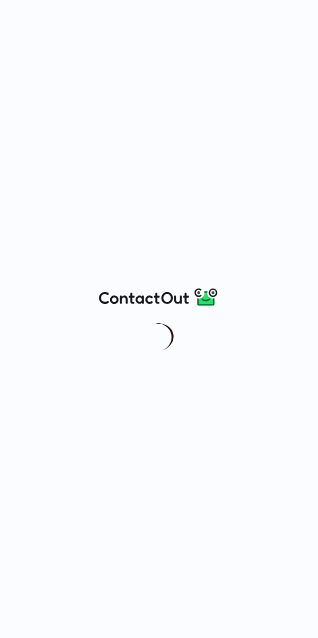drag, startPoint x: 180, startPoint y: 11, endPoint x: 167, endPoint y: -35, distance: 47.801674 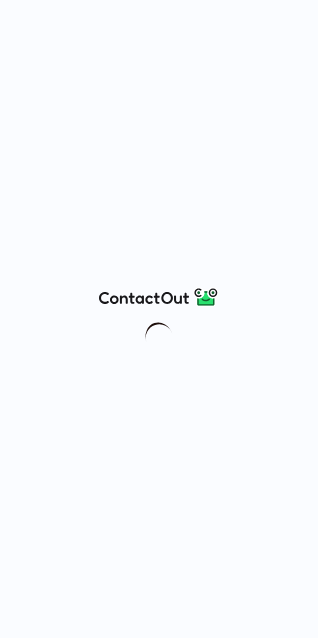 click at bounding box center (159, 319) 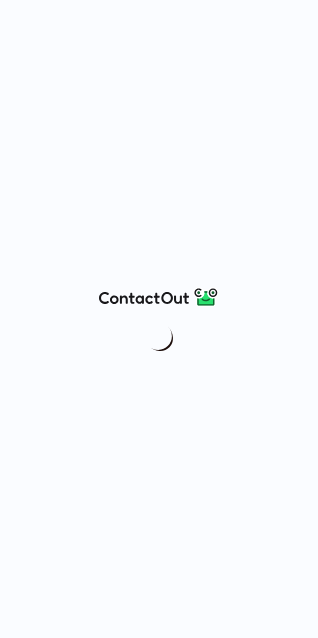 drag, startPoint x: 161, startPoint y: 22, endPoint x: 156, endPoint y: -57, distance: 79.15807 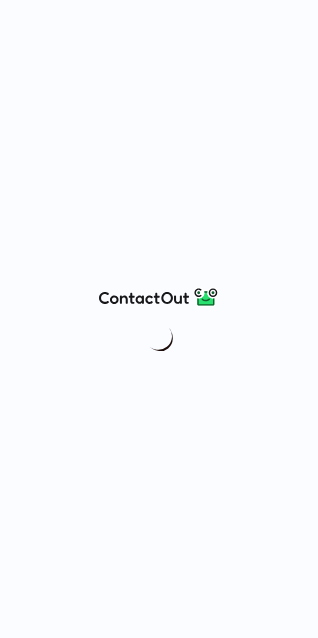 click at bounding box center (159, 319) 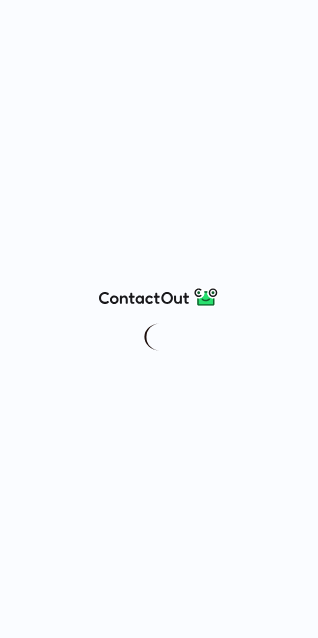 drag, startPoint x: 126, startPoint y: 95, endPoint x: 122, endPoint y: 33, distance: 62.1289 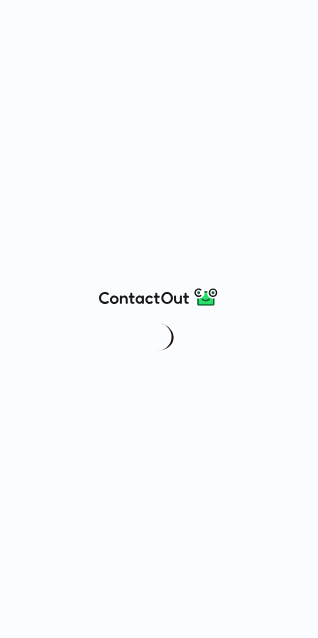 click at bounding box center [159, 319] 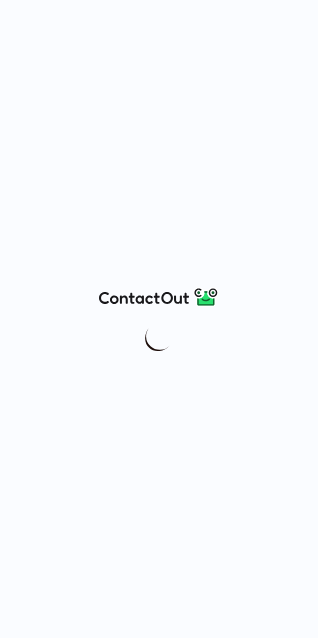 drag, startPoint x: 100, startPoint y: 59, endPoint x: 99, endPoint y: 32, distance: 27.018513 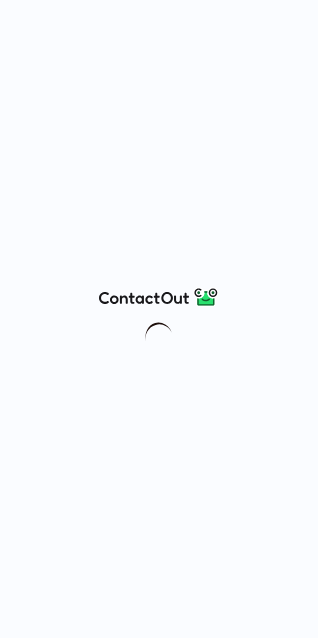 click at bounding box center (159, 319) 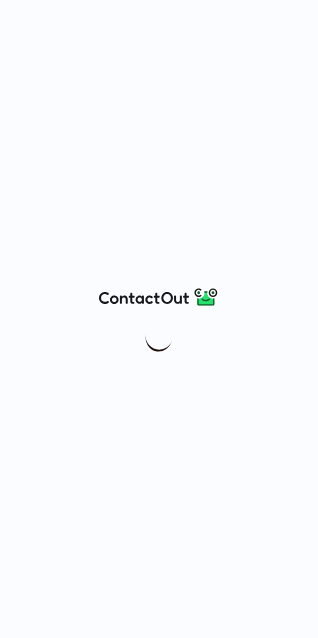 drag, startPoint x: 9, startPoint y: 403, endPoint x: 119, endPoint y: 388, distance: 111.01801 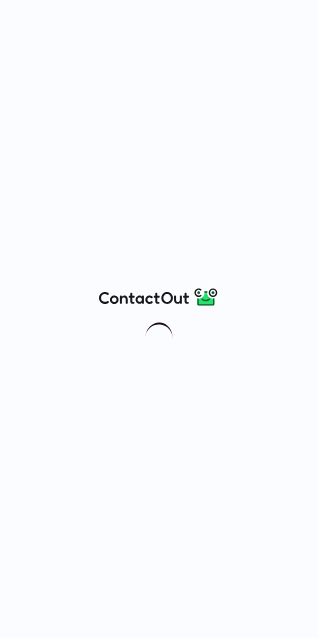 click at bounding box center [159, 319] 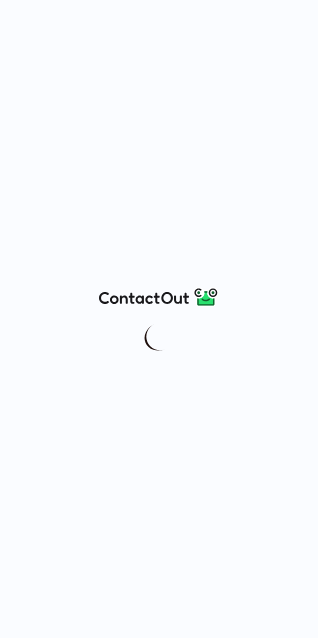 click at bounding box center (159, 319) 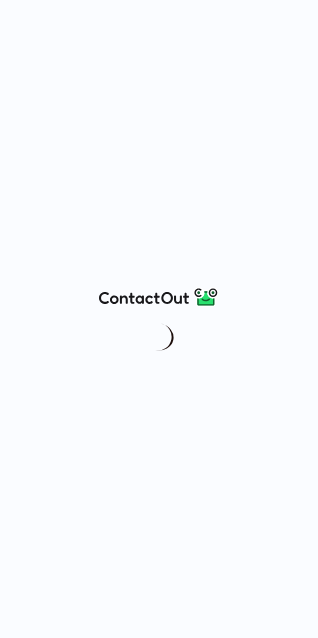 click at bounding box center [159, 319] 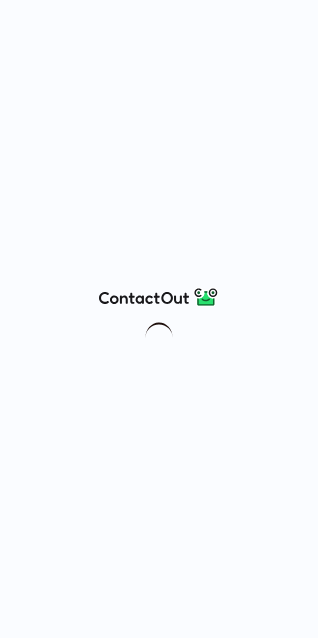 click at bounding box center (159, 319) 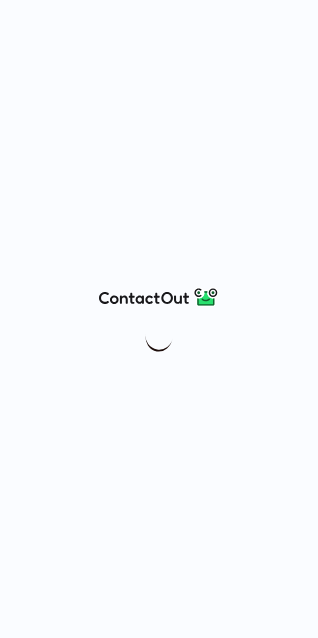 click at bounding box center (159, 319) 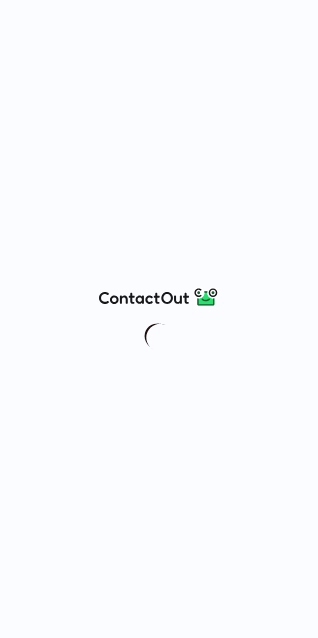 click at bounding box center [159, 319] 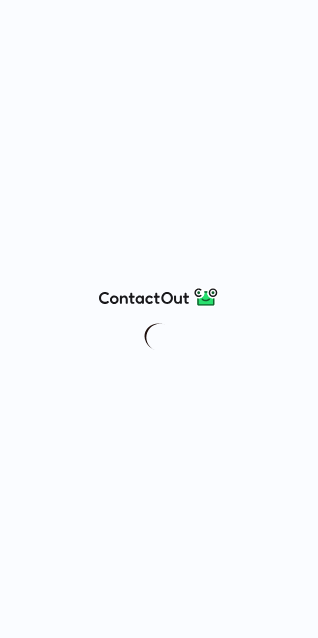 click at bounding box center [159, 319] 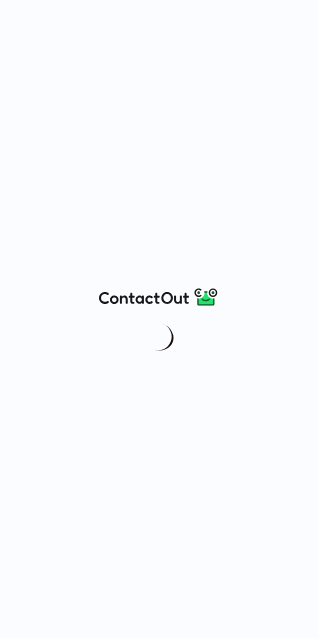 drag, startPoint x: 157, startPoint y: 2, endPoint x: 156, endPoint y: -28, distance: 30.016663 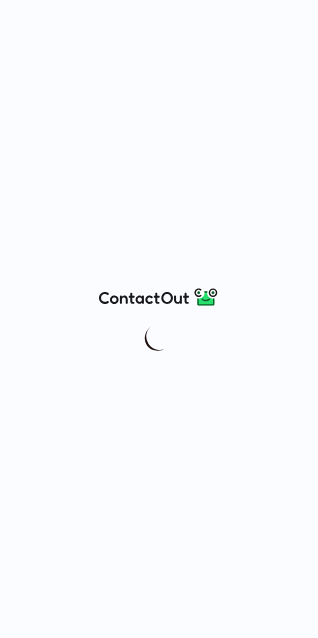 click at bounding box center (159, 319) 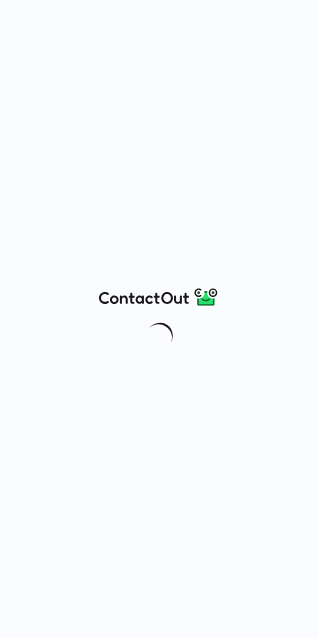 drag, startPoint x: 167, startPoint y: 59, endPoint x: 165, endPoint y: -6, distance: 65.03076 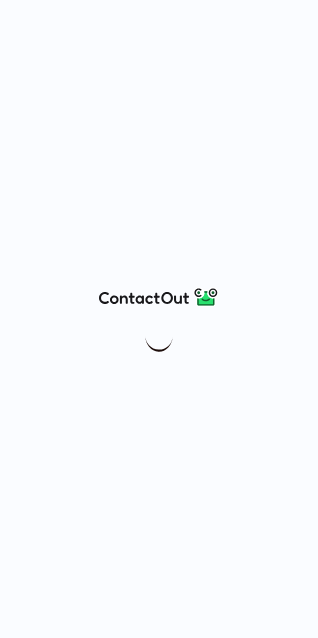 click at bounding box center (159, 319) 